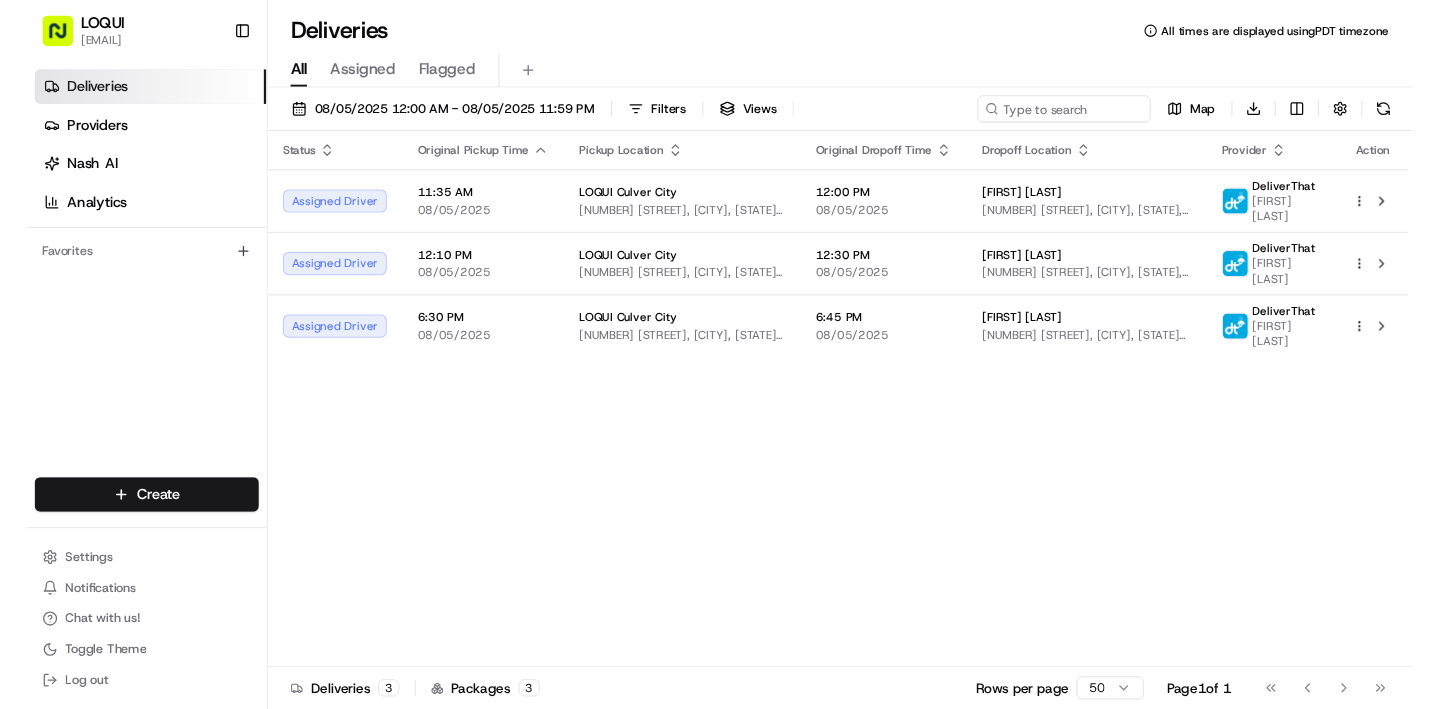 scroll, scrollTop: 0, scrollLeft: 0, axis: both 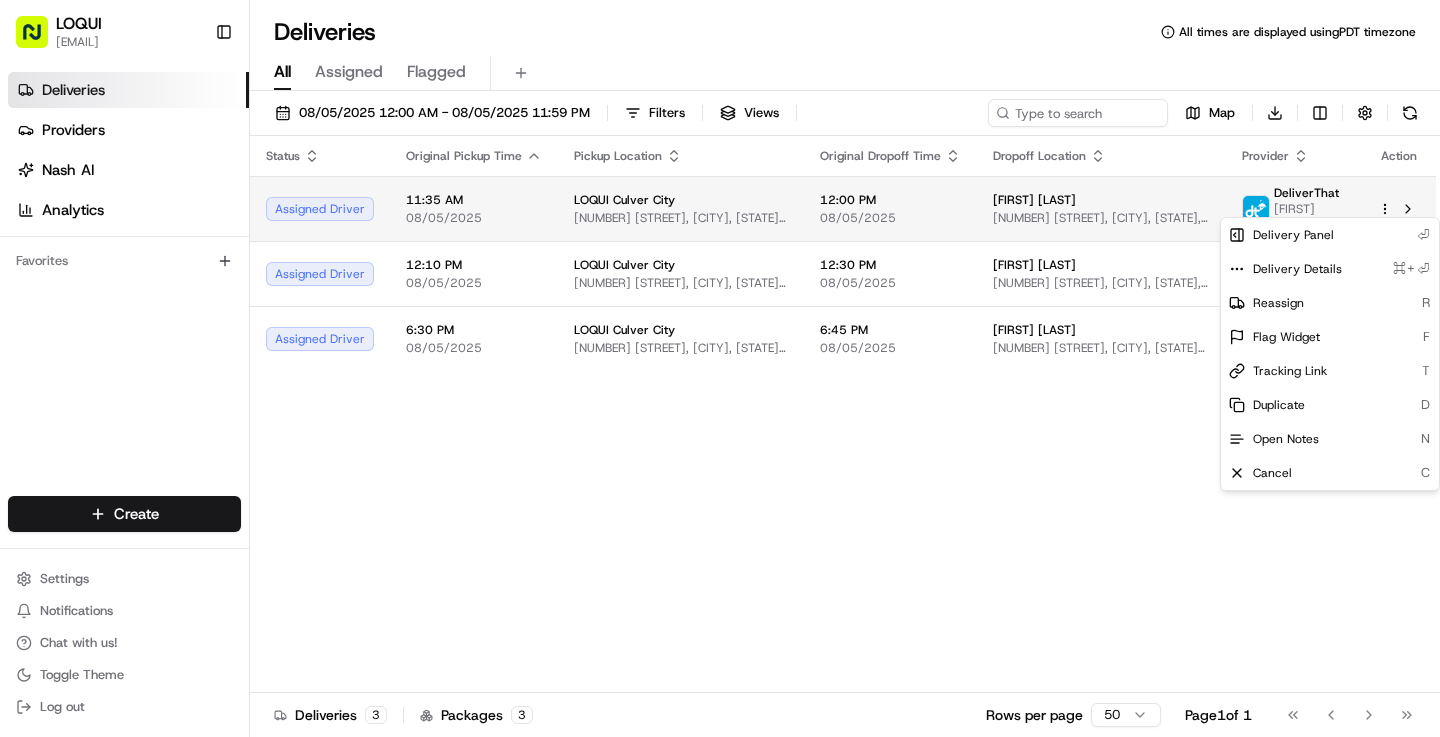 click on "LOQUI zaira@eatloqui.com Toggle Sidebar Deliveries Providers Nash AI Analytics Favorites Main Menu Members & Organization Organization Users Roles Preferences Customization Tracking Orchestration Automations Dispatch Strategy Locations Pickup Locations Dropoff Locations Billing Billing Refund Requests Integrations Notification Triggers Webhooks API Keys Request Logs Create Settings Notifications Chat with us! Toggle Theme Log out Deliveries All times are displayed using  PDT   timezone All Assigned Flagged 08/05/2025 12:00 AM - 08/05/2025 11:59 PM Filters Views Map Download Status Original Pickup Time Pickup Location Original Dropoff Time Dropoff Location Provider Action Assigned Driver 11:35 AM 08/05/2025 LOQUI Culver City 8830 Washington Blvd #104, Culver City, CA 90232, USA 12:00 PM 08/05/2025 Sara Kluger 8900 Venice Blvd., Culver City, CA 90232, USA DeliverThat Kai Nguyen Assigned Driver 12:10 PM 08/05/2025 LOQUI Culver City 8830 Washington Blvd #104, Culver City, CA 90232, USA 12:30 PM 3" at bounding box center [720, 368] 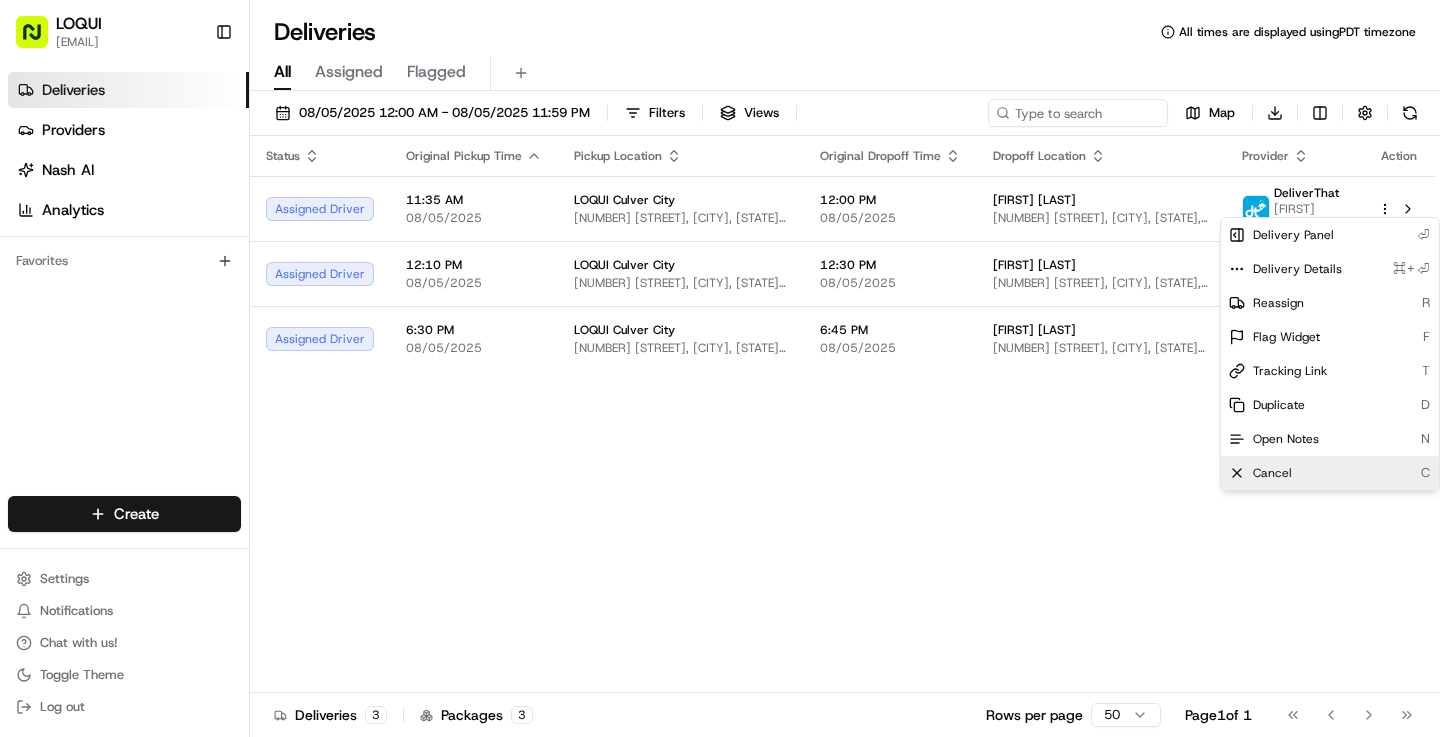click on "Cancel" at bounding box center [1272, 473] 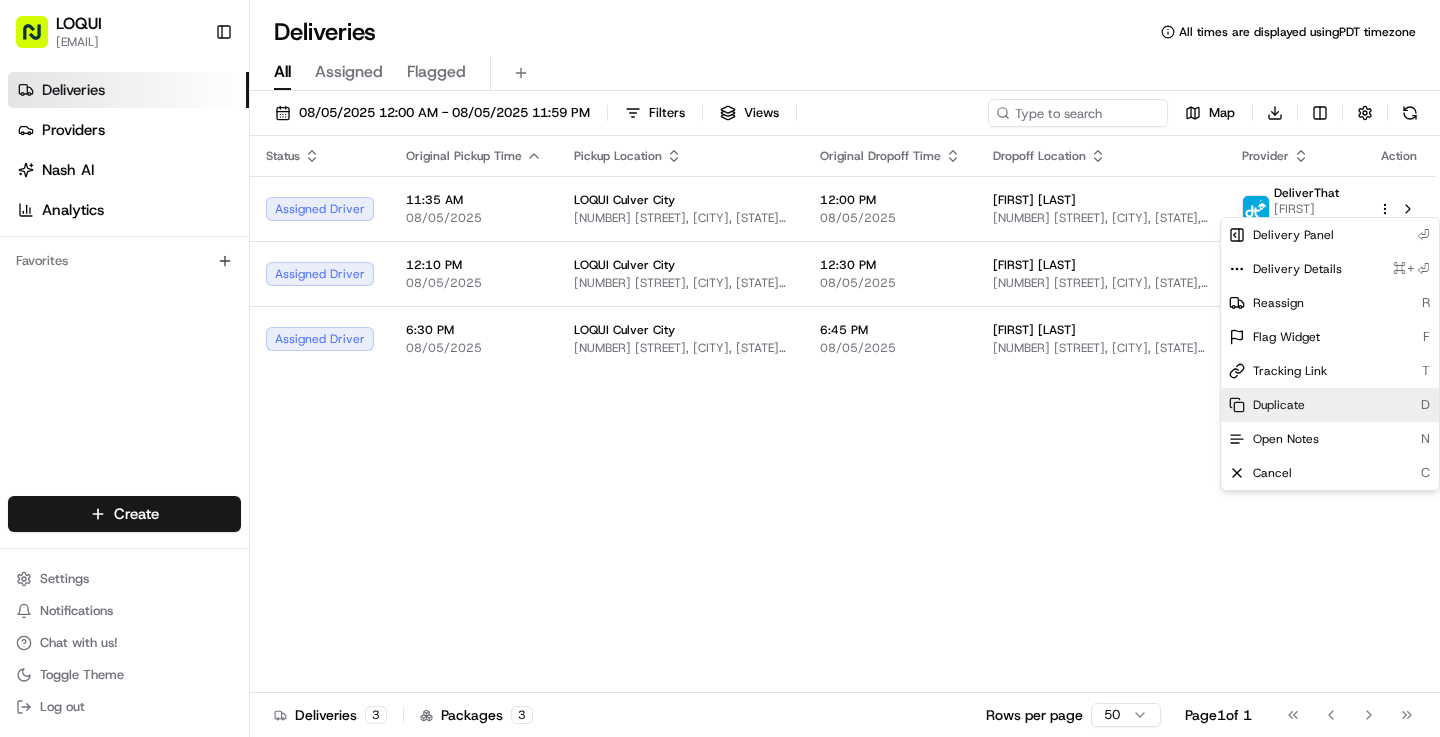 click on "Duplicate" at bounding box center [1279, 405] 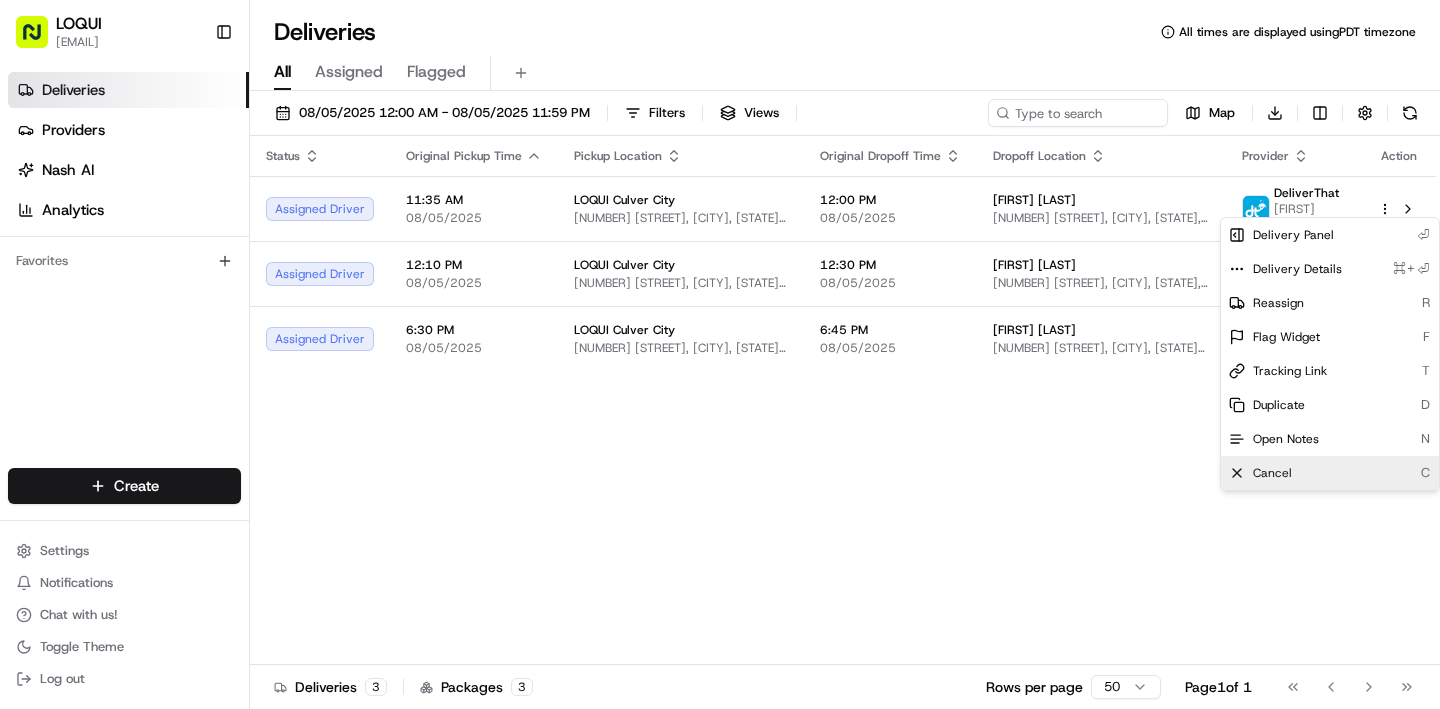click on "Cancel C" at bounding box center [1330, 473] 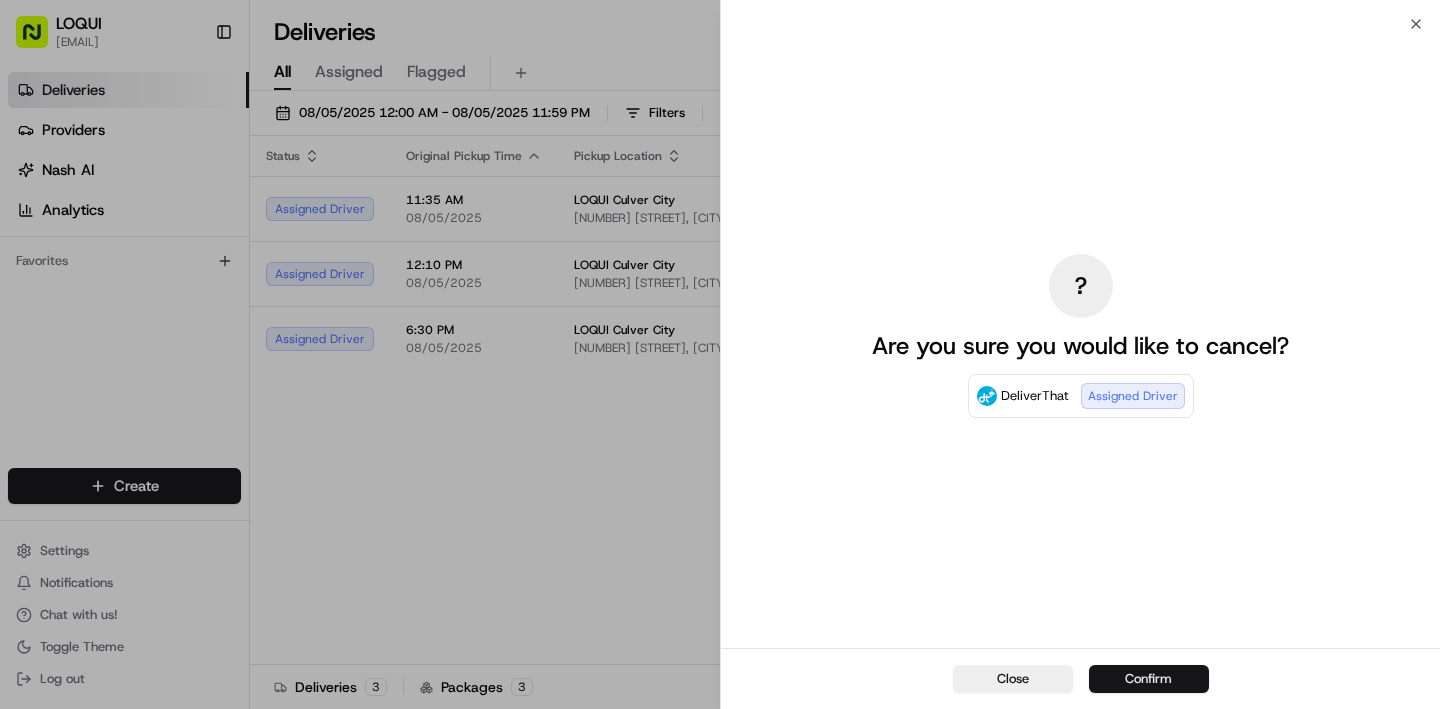click on "Confirm" at bounding box center (1149, 679) 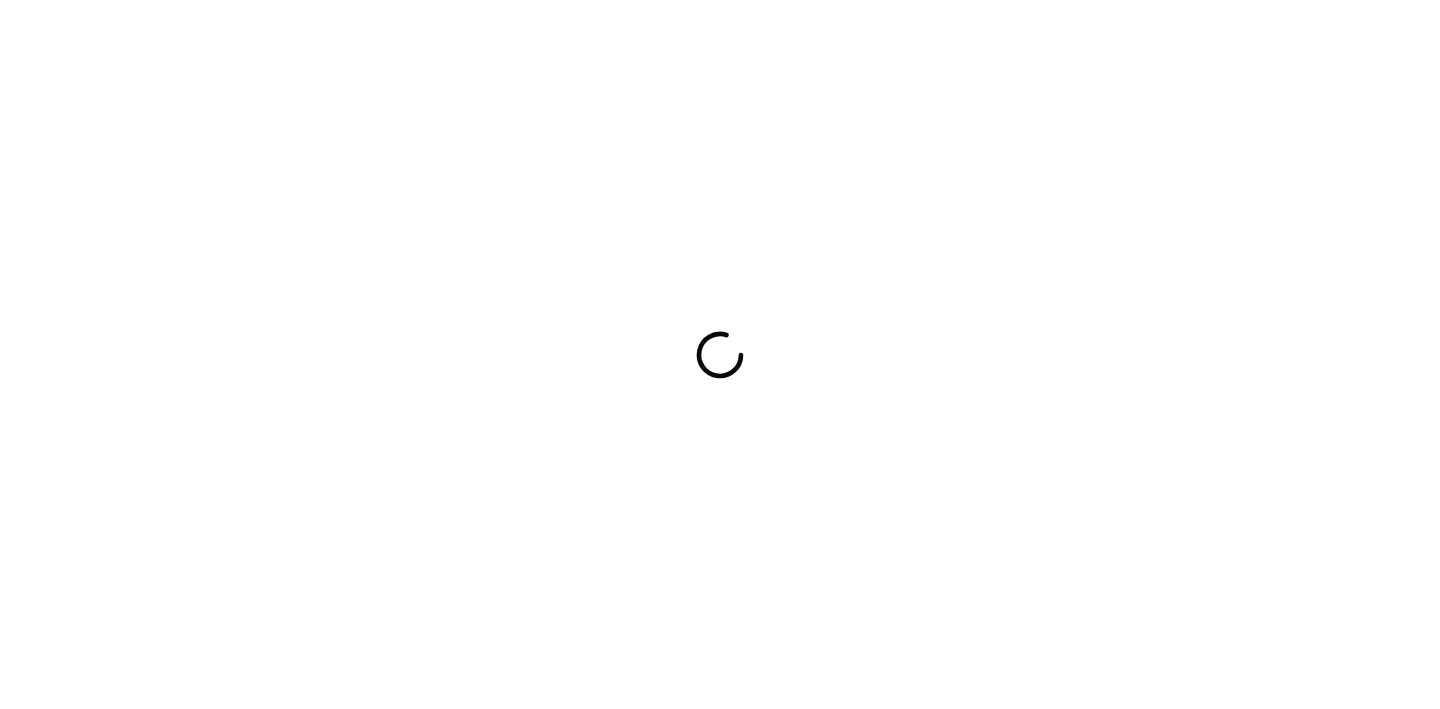 scroll, scrollTop: 0, scrollLeft: 0, axis: both 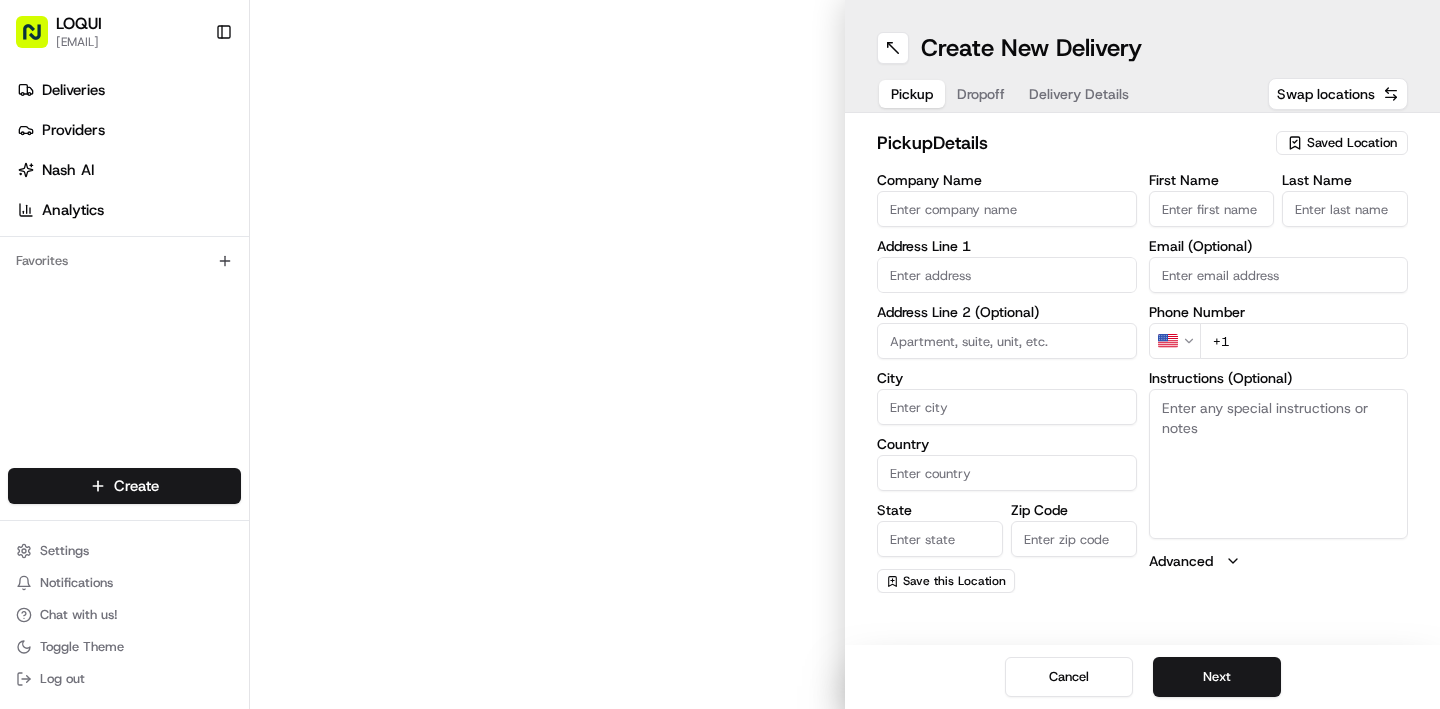 type on "LOQUI Culver City" 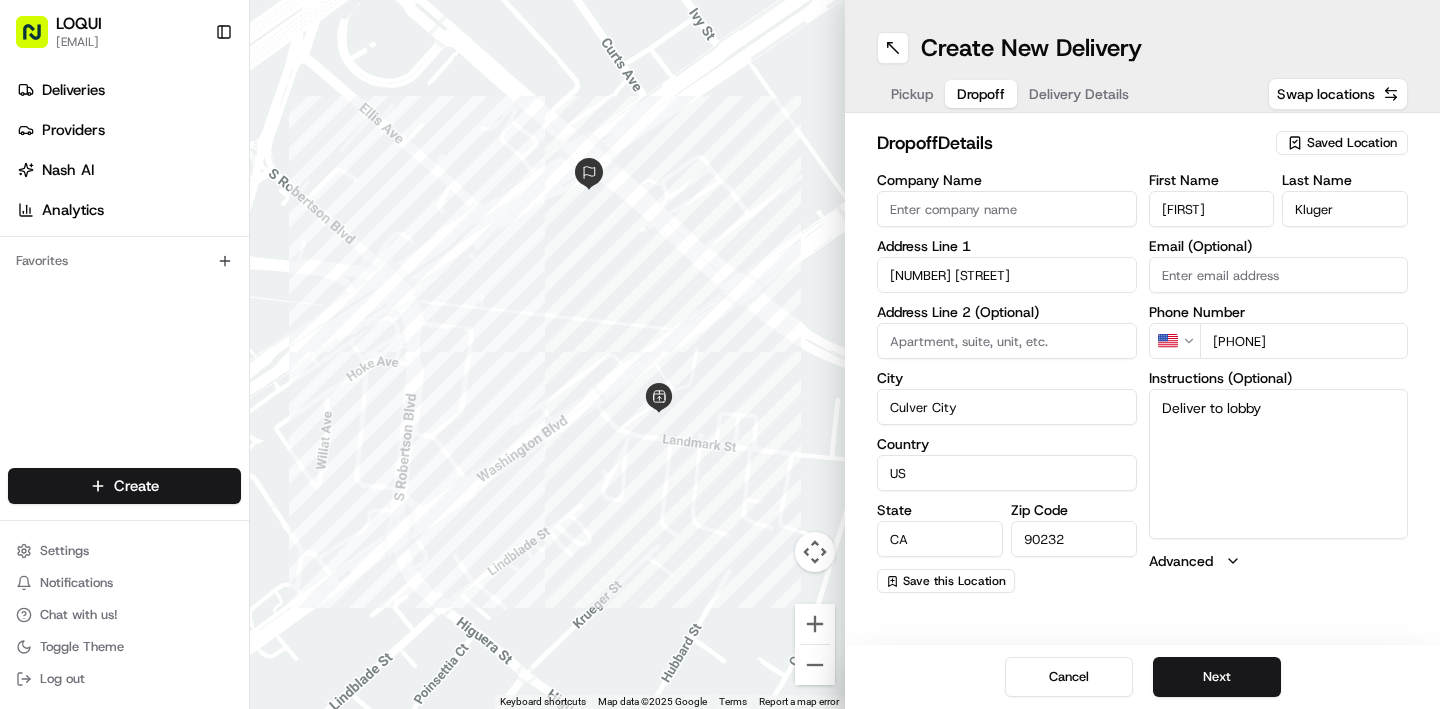 drag, startPoint x: 993, startPoint y: 97, endPoint x: 1059, endPoint y: 99, distance: 66.0303 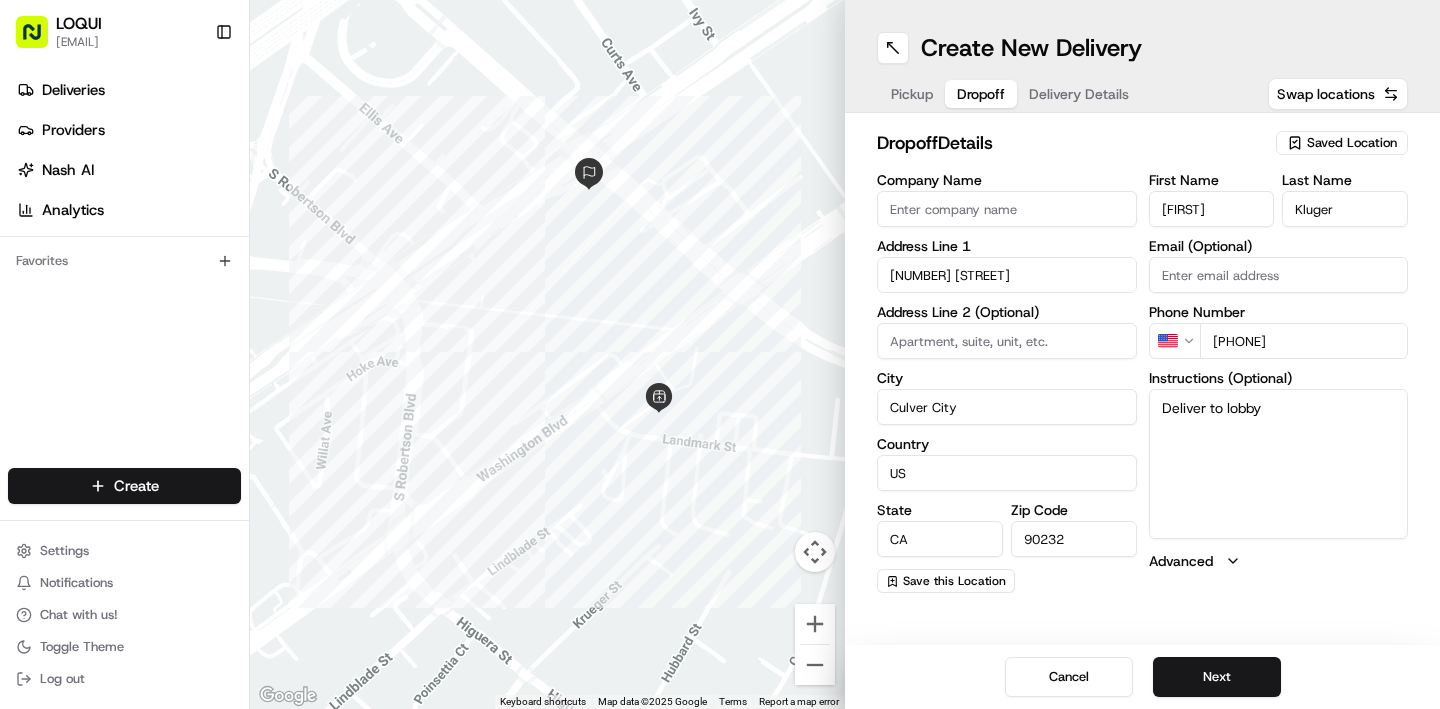 click on "Delivery Details" at bounding box center (1079, 94) 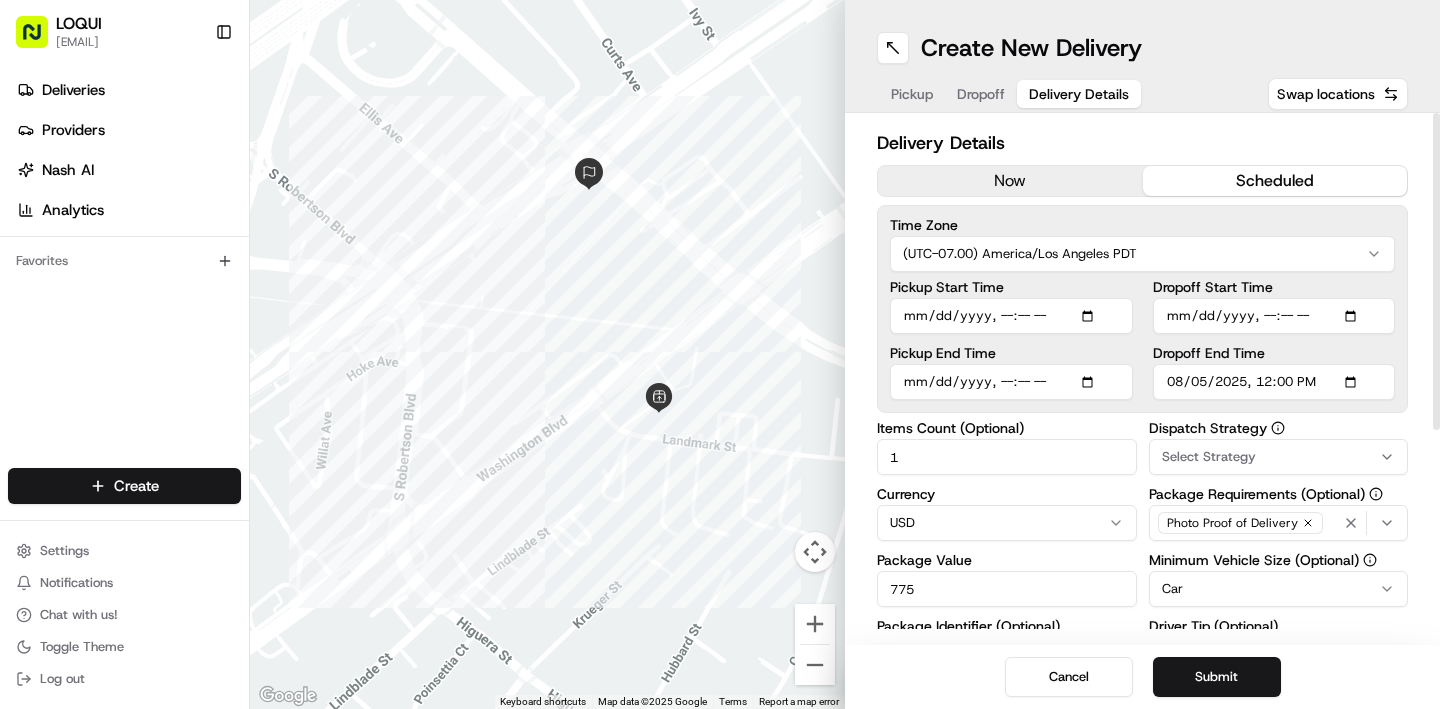 click on "Pickup Start Time" at bounding box center [1011, 316] 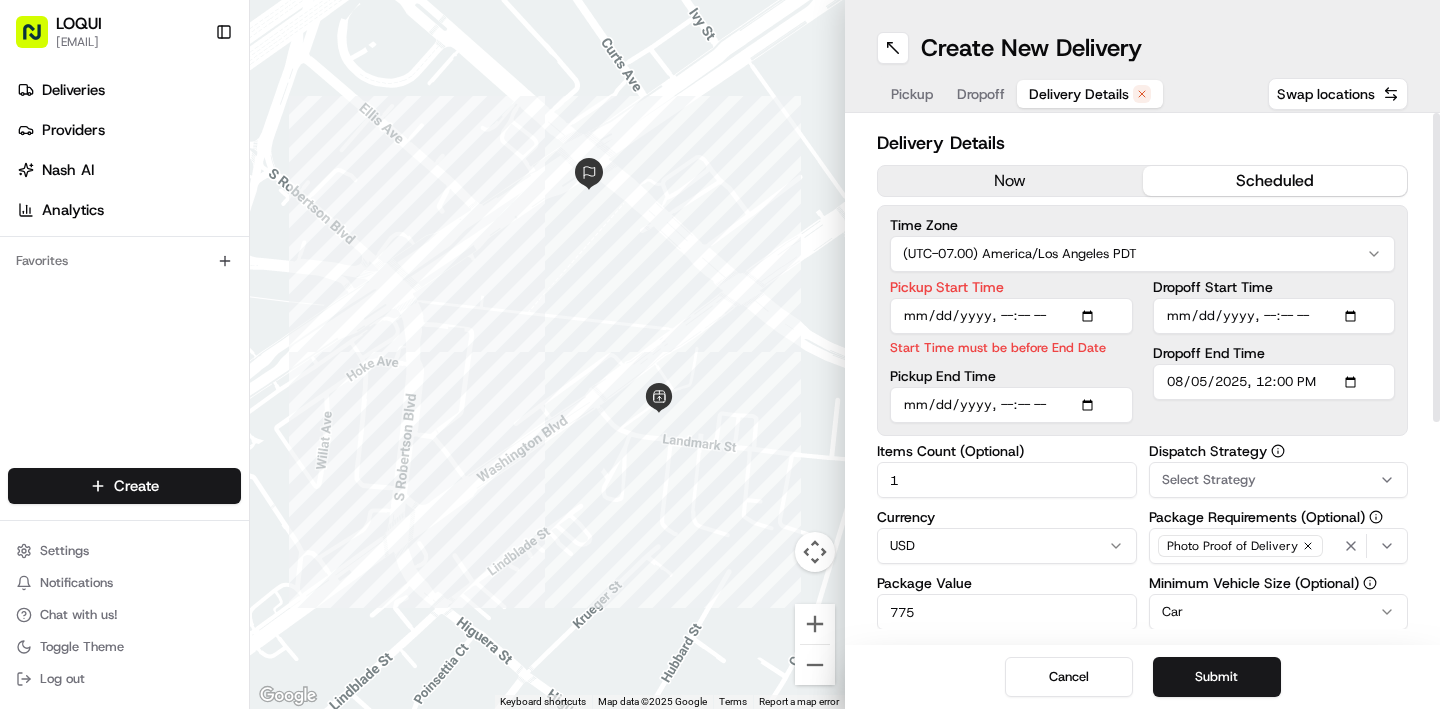 click on "Pickup End Time" at bounding box center [1011, 405] 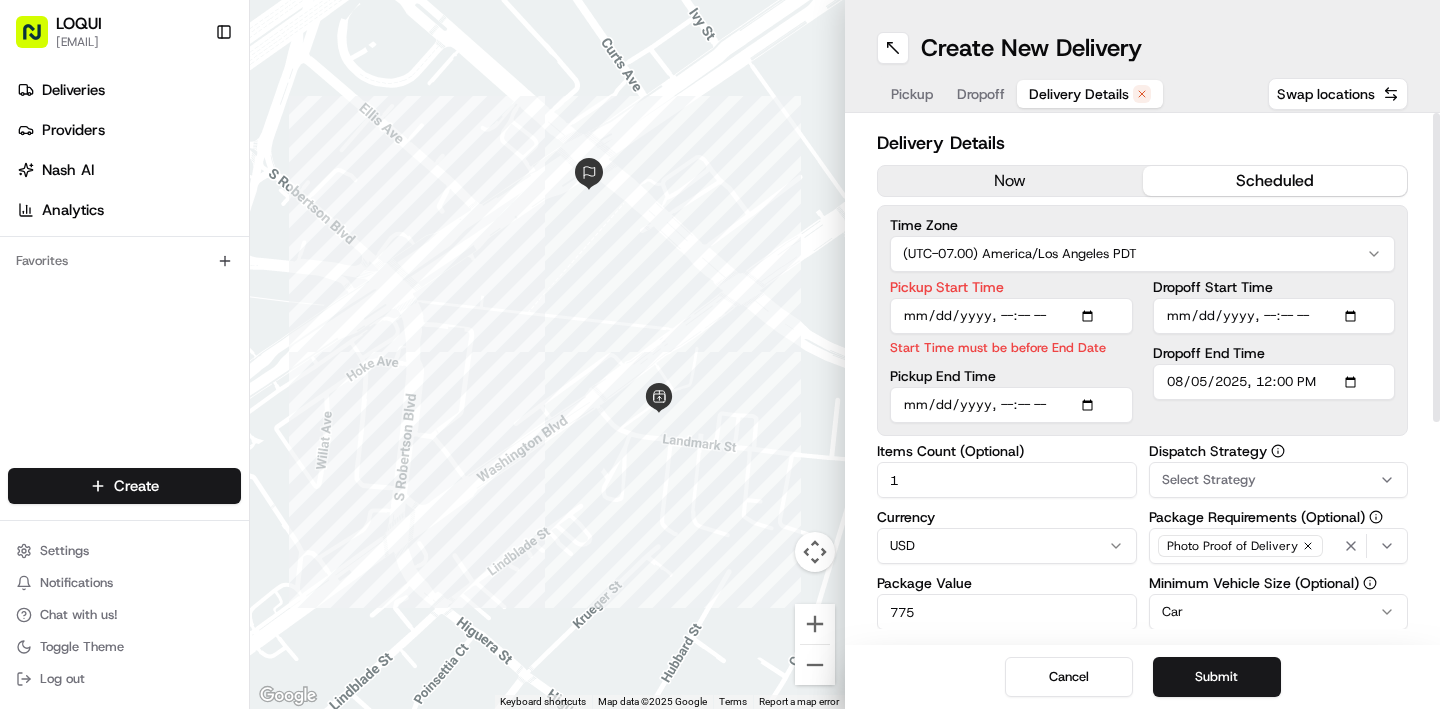 click on "Dropoff Start Time" at bounding box center [1274, 316] 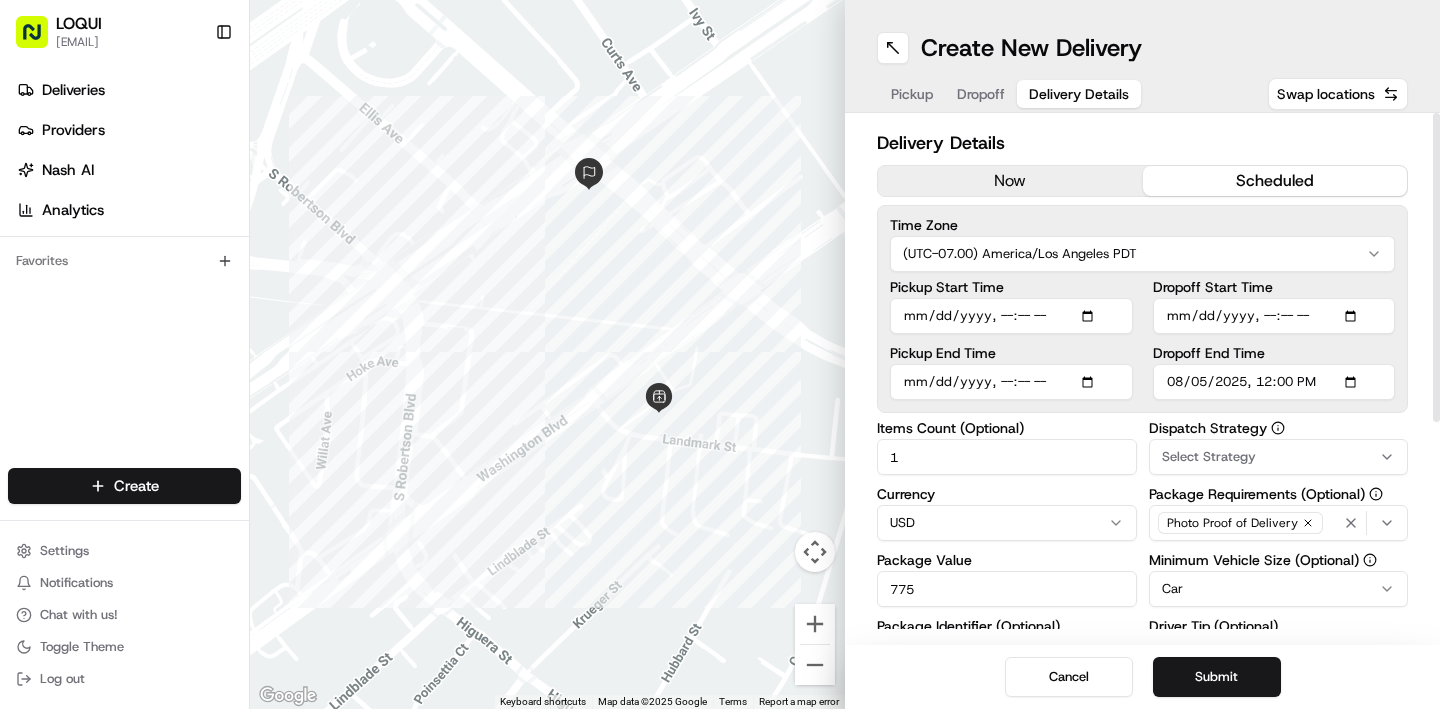 click on "Pickup End Time" at bounding box center (1011, 373) 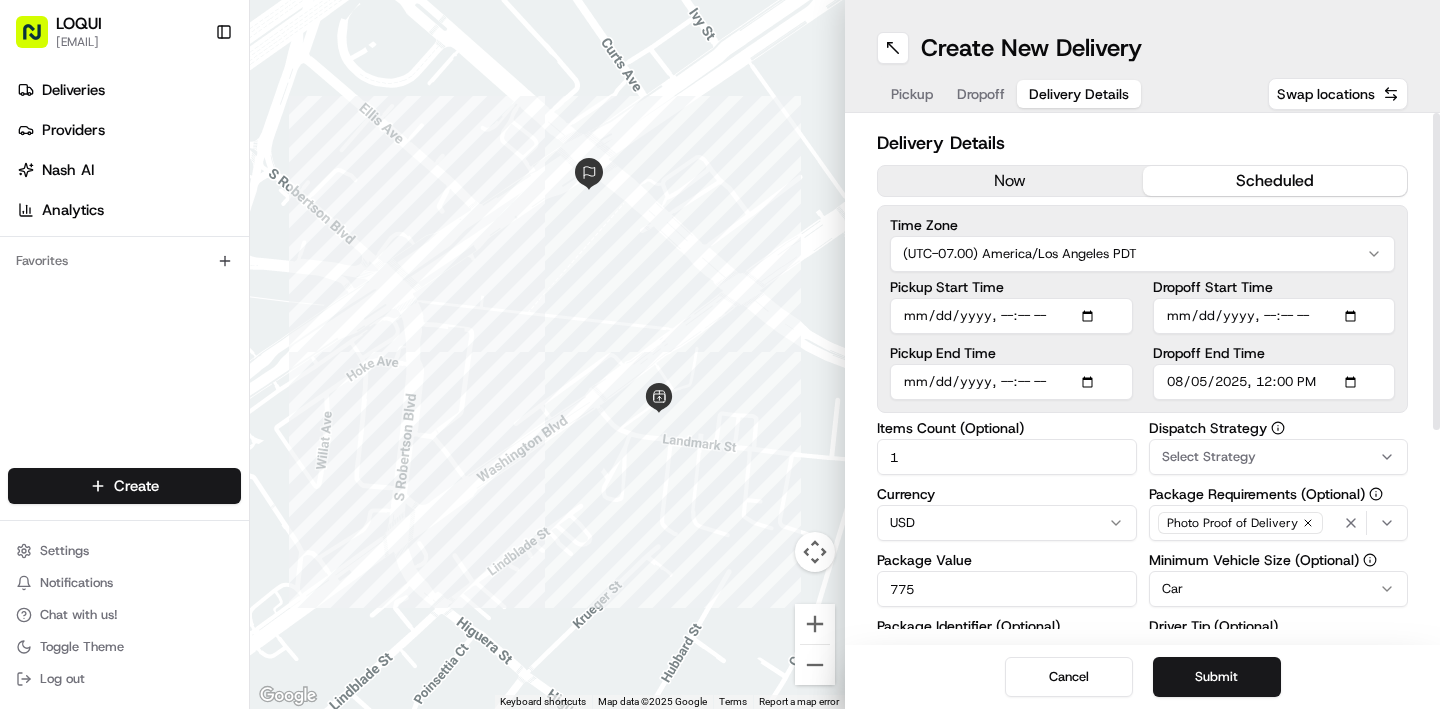 scroll, scrollTop: 0, scrollLeft: 0, axis: both 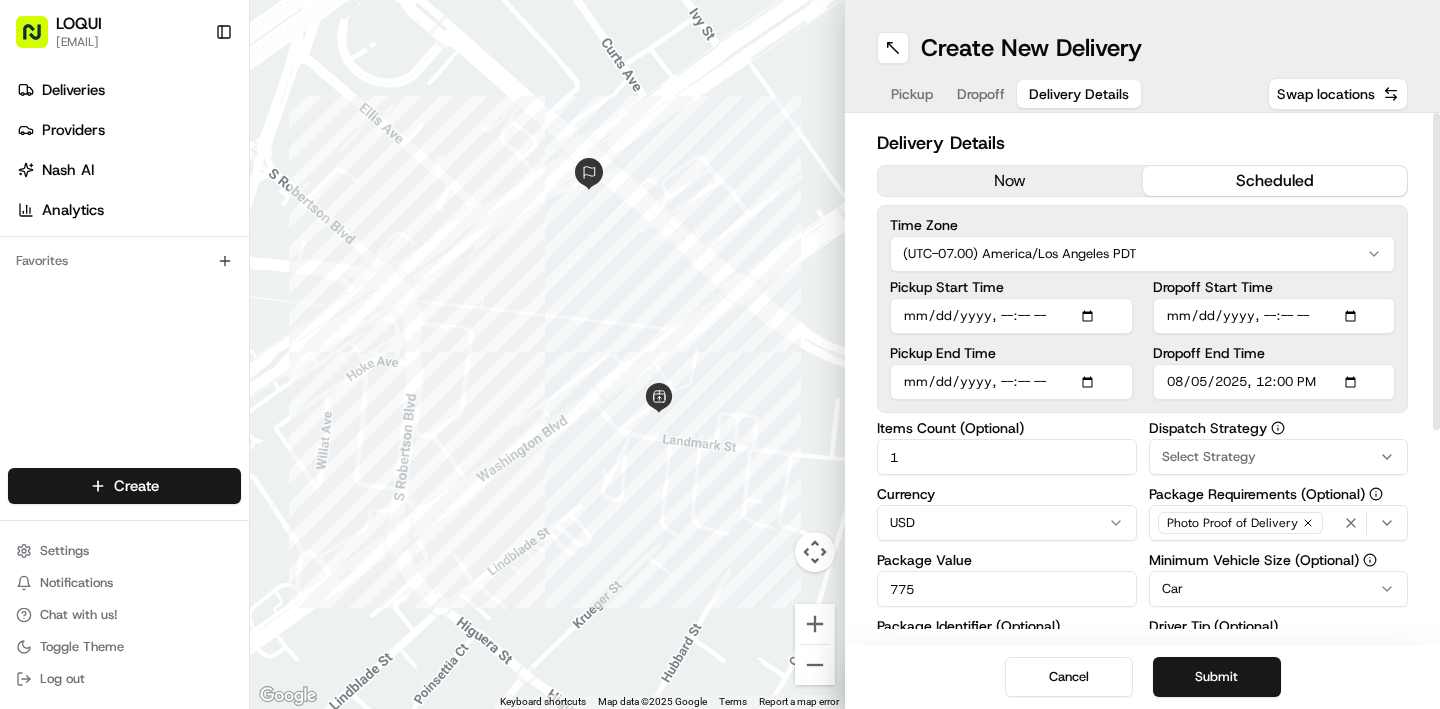 click on "Dropoff Start Time" at bounding box center (1274, 316) 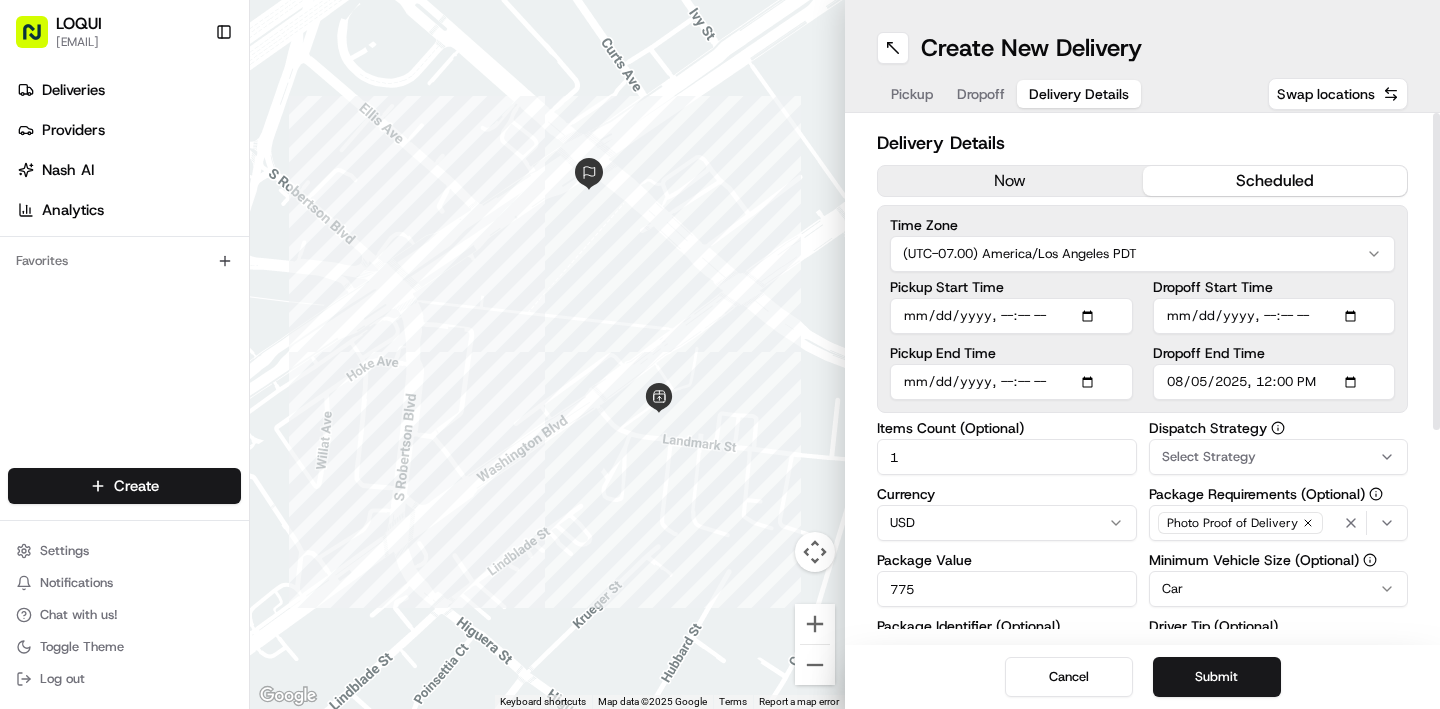 type on "[DATE]T[TIME]" 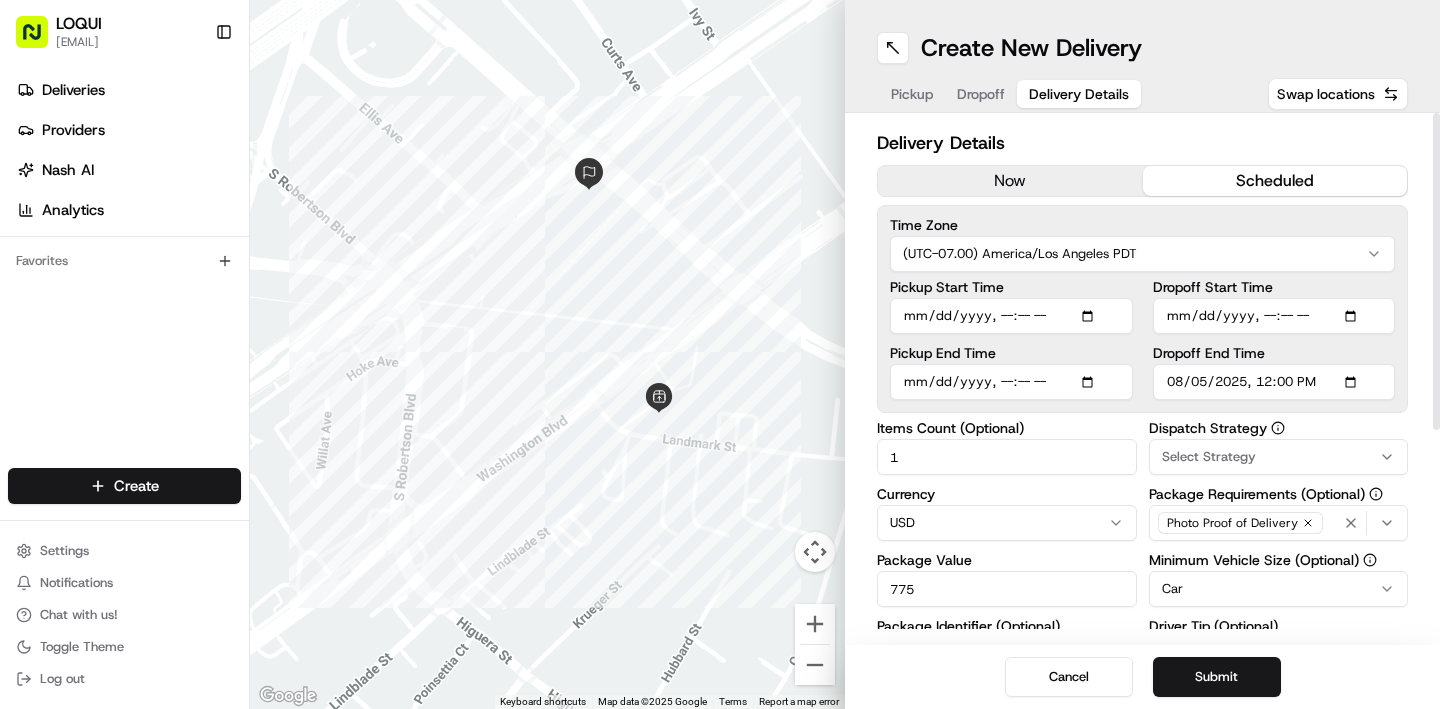 click on "Dropoff End Time" at bounding box center [1274, 353] 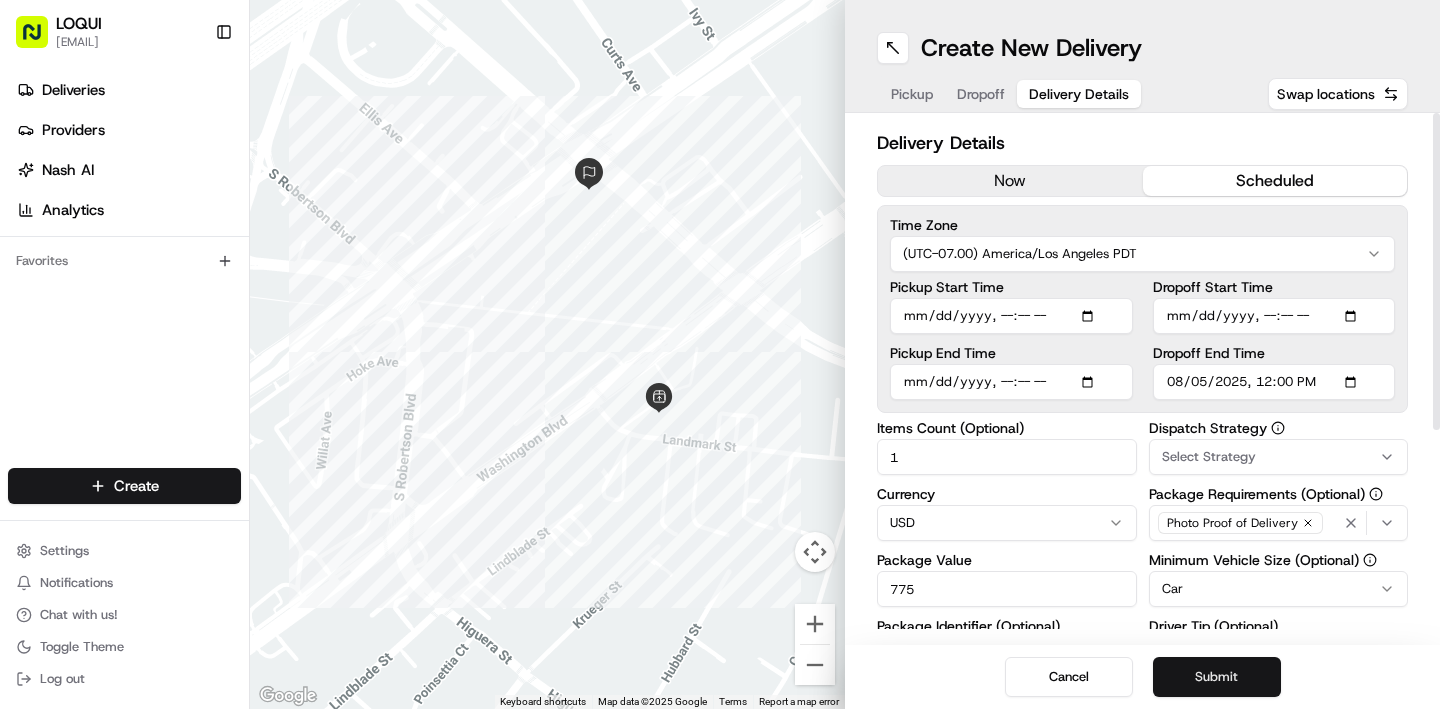 click on "Submit" at bounding box center [1217, 677] 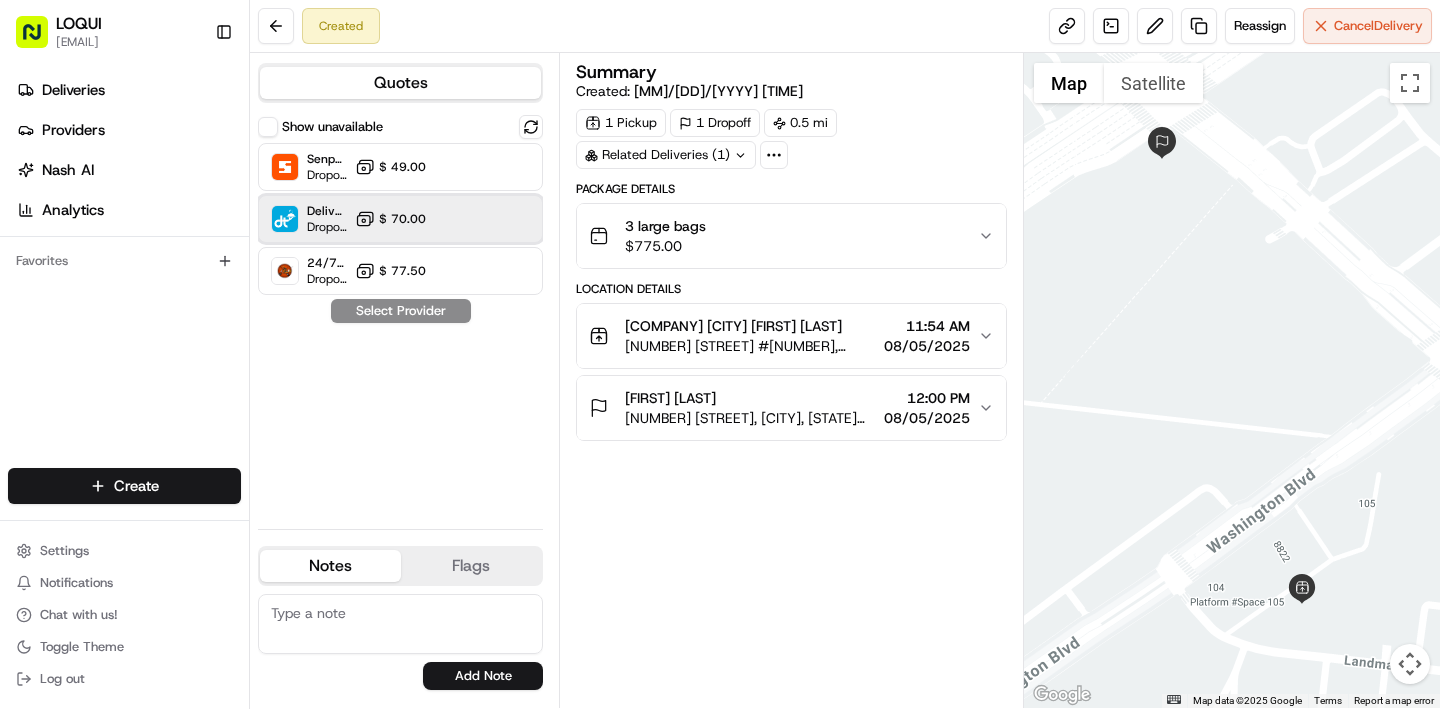 click on "DeliverThat Dropoff ETA   - $   70.00" at bounding box center (400, 219) 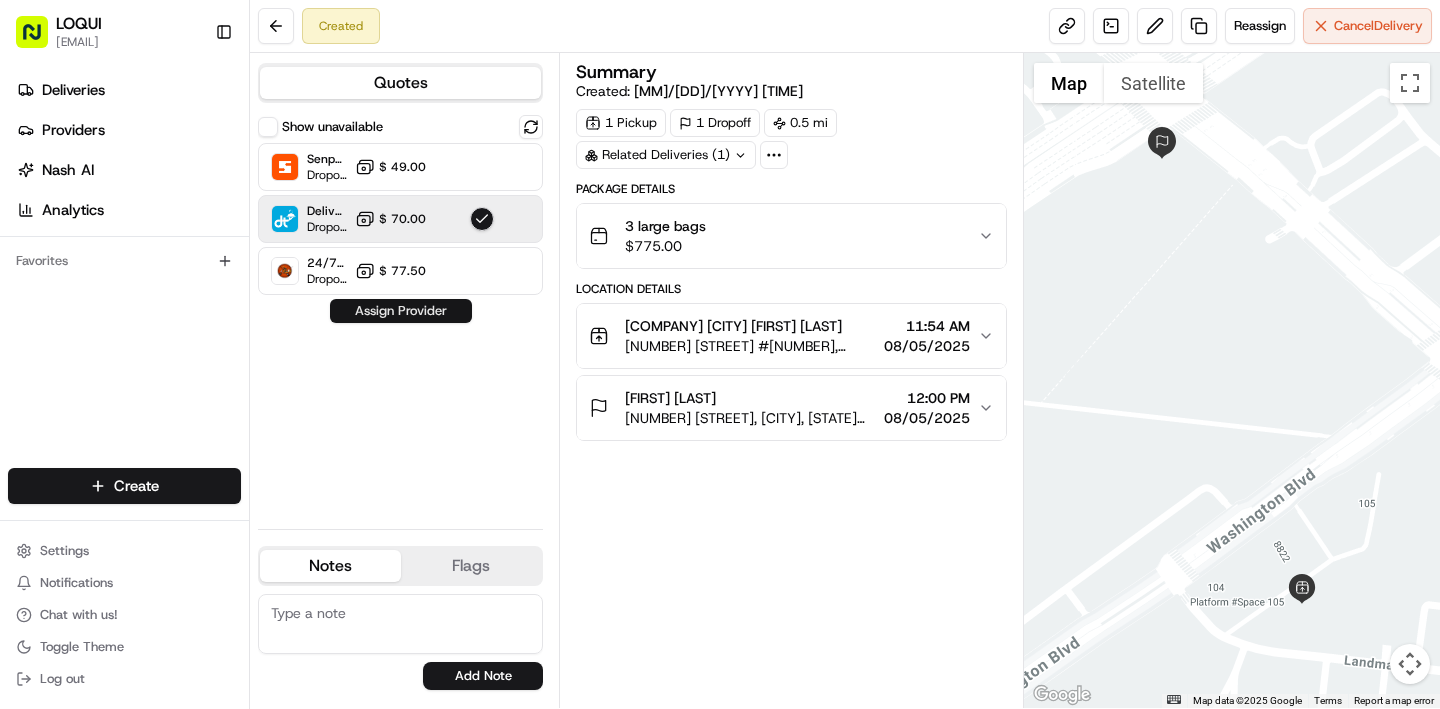 click on "Assign Provider" at bounding box center [401, 311] 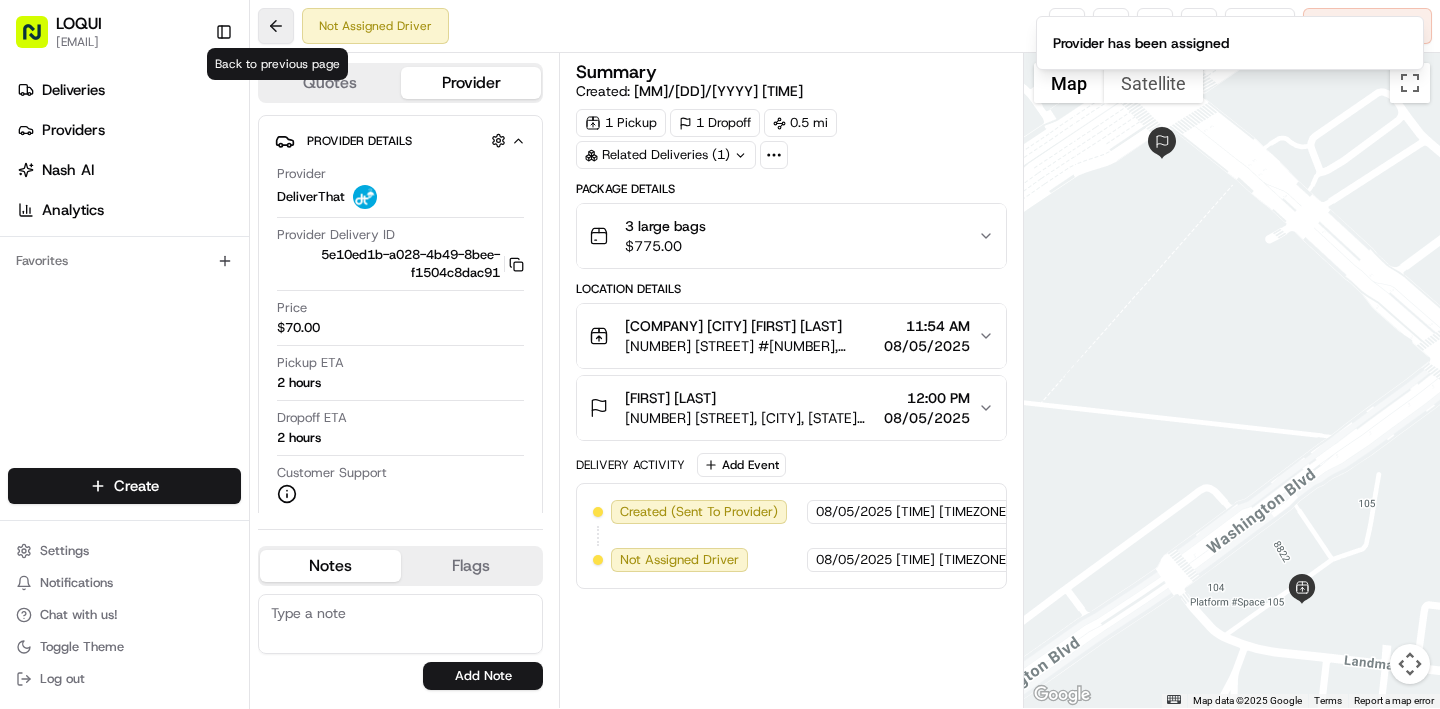 click at bounding box center [276, 26] 